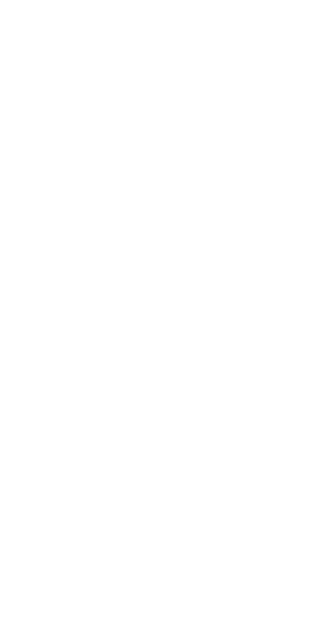scroll, scrollTop: 0, scrollLeft: 0, axis: both 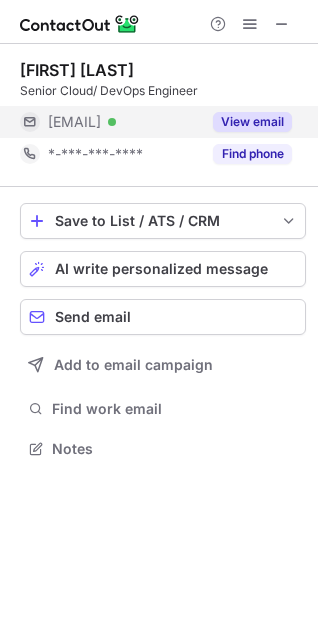 click on "View email" at bounding box center (252, 122) 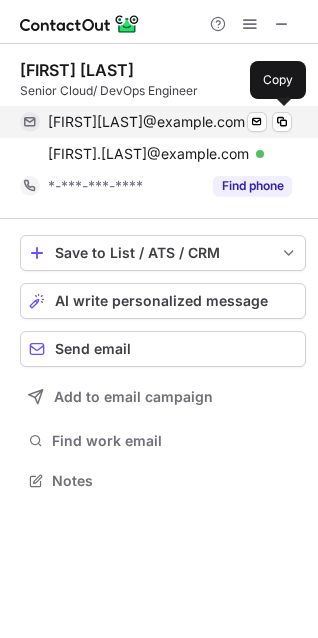 scroll, scrollTop: 10, scrollLeft: 10, axis: both 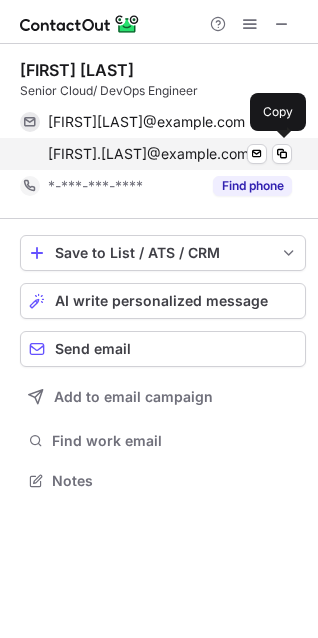 click on "hatem.murad@usaa.com" at bounding box center [148, 154] 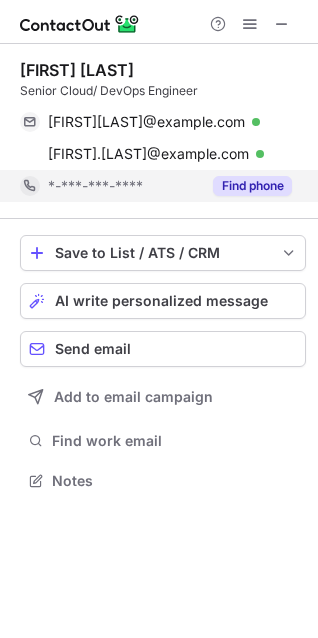 click on "Find phone" at bounding box center (252, 186) 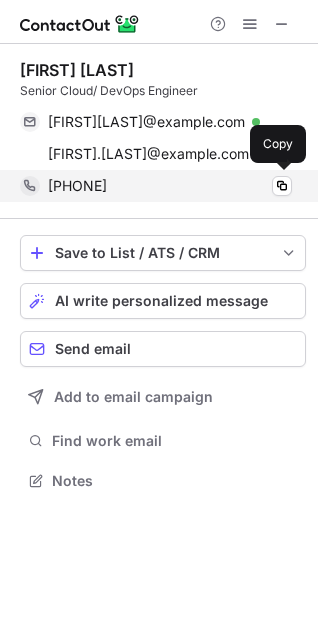 click on "+15103995057" at bounding box center [77, 186] 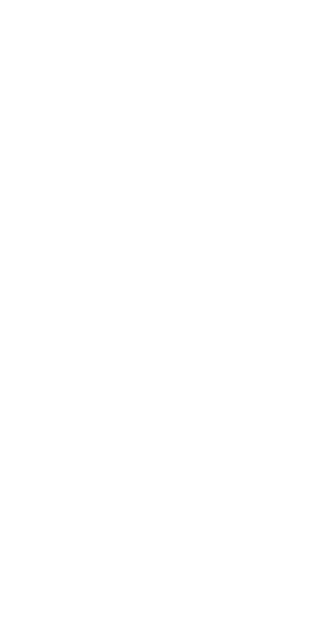 scroll, scrollTop: 0, scrollLeft: 0, axis: both 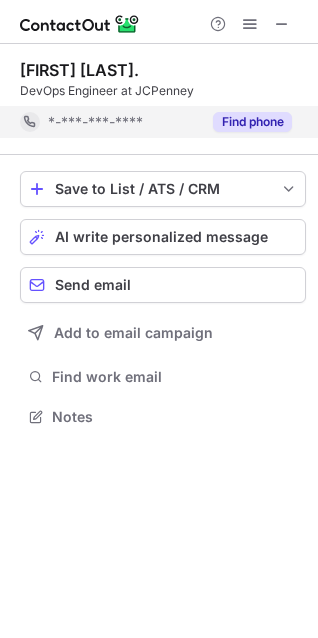 click on "Find phone" at bounding box center (252, 122) 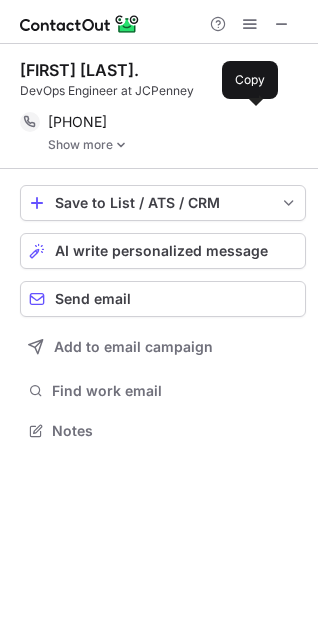 scroll, scrollTop: 10, scrollLeft: 10, axis: both 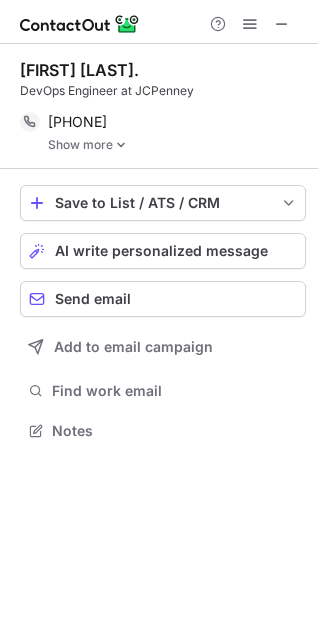 click at bounding box center (121, 145) 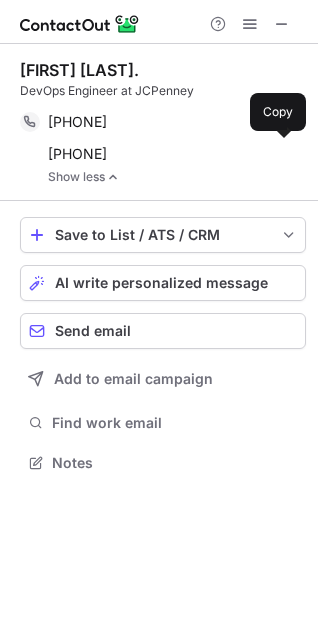 scroll, scrollTop: 10, scrollLeft: 10, axis: both 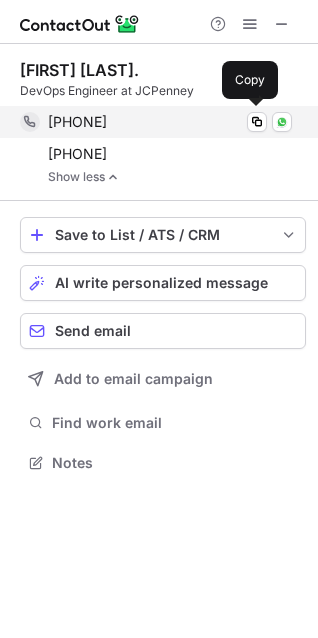 click on "+19492782941 Copy WhatsApp" at bounding box center [156, 122] 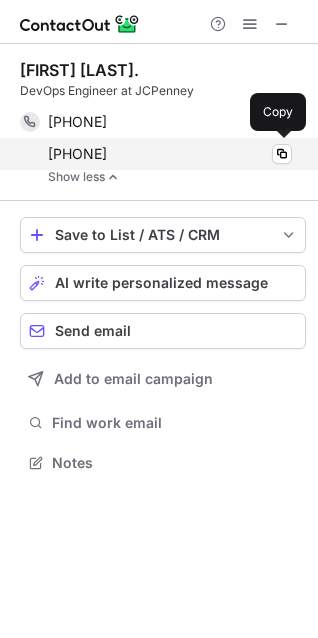click on "+13138324088" at bounding box center (77, 154) 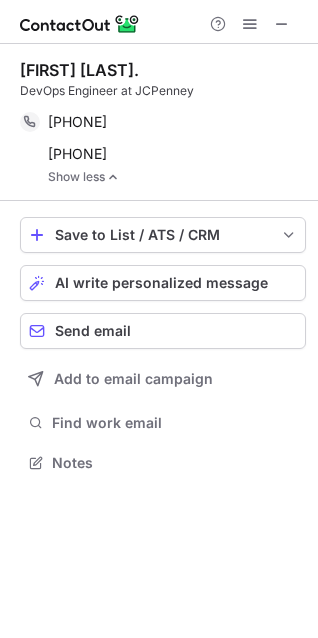 scroll, scrollTop: 449, scrollLeft: 318, axis: both 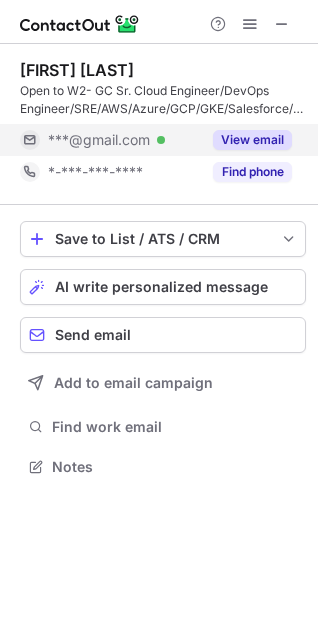 click on "View email" at bounding box center (252, 140) 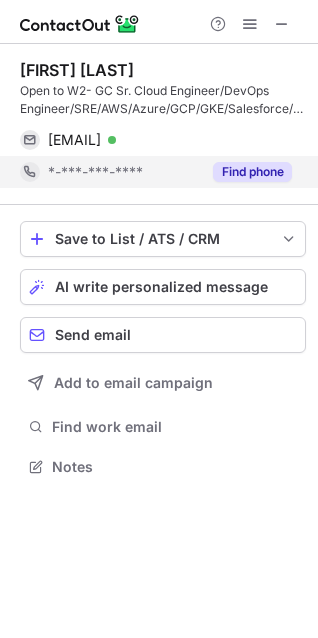 click on "Find phone" at bounding box center (252, 172) 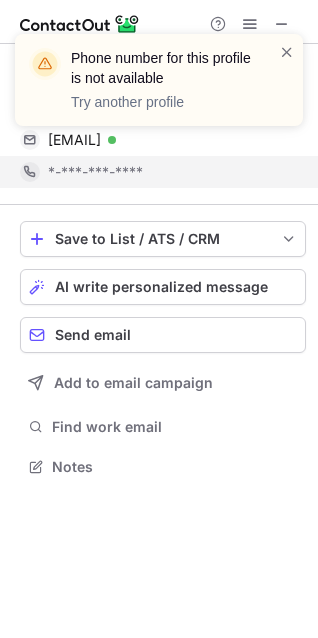click on "Phone number for this profile is not available Try another profile" at bounding box center [159, 88] 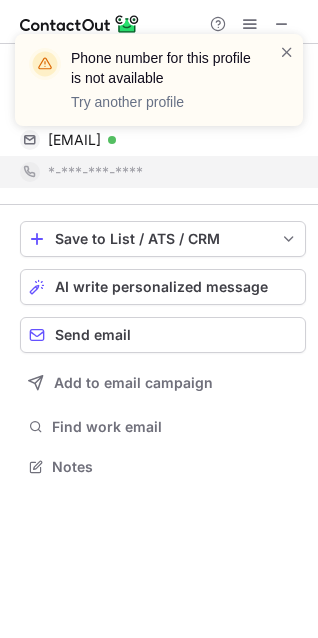 click on "Phone number for this profile is not available Try another profile" at bounding box center (159, 88) 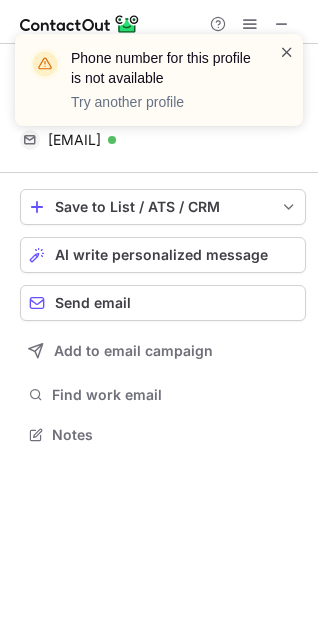 scroll, scrollTop: 421, scrollLeft: 318, axis: both 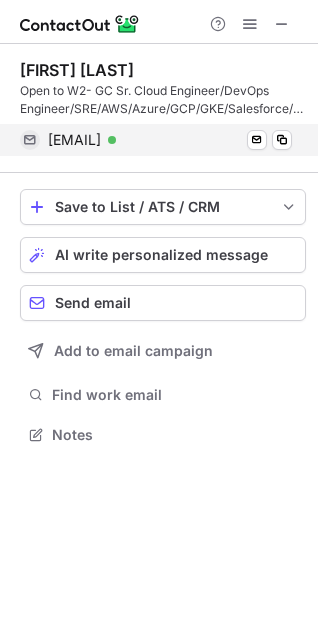 click on "abhirk235@gmail.com Verified Send email Copy" at bounding box center (156, 140) 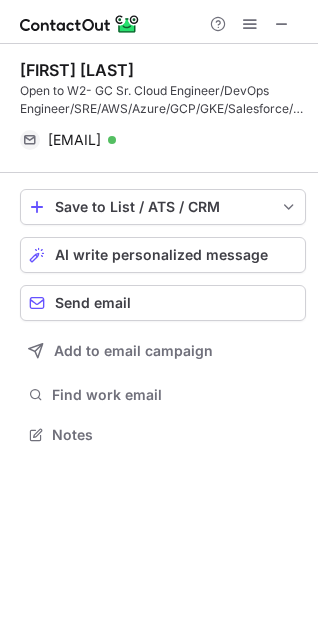 scroll, scrollTop: 421, scrollLeft: 318, axis: both 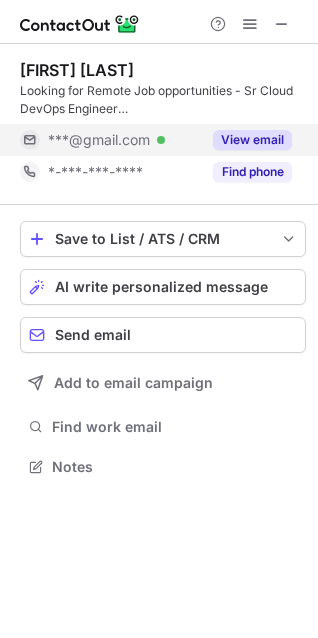 click on "View email" at bounding box center [252, 140] 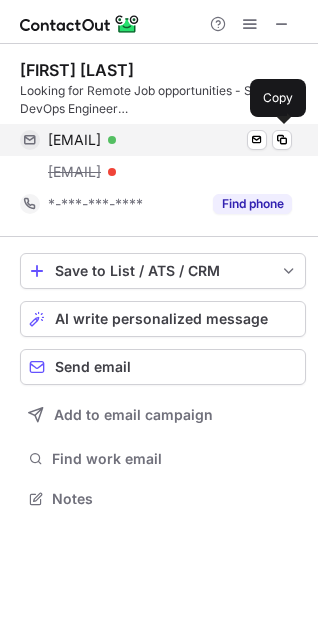scroll, scrollTop: 10, scrollLeft: 10, axis: both 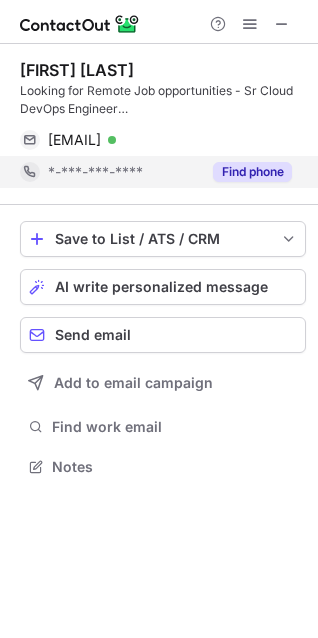 click on "Find phone" at bounding box center (252, 172) 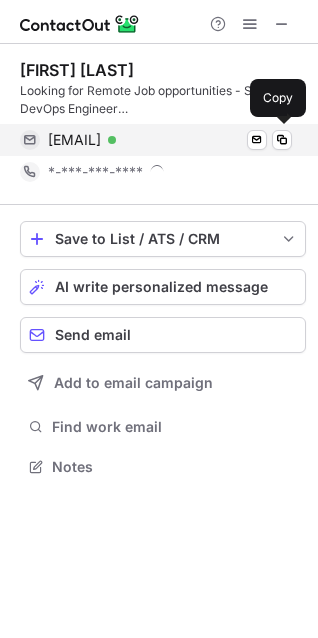 click on "niveditayen@gmail.com" at bounding box center (74, 140) 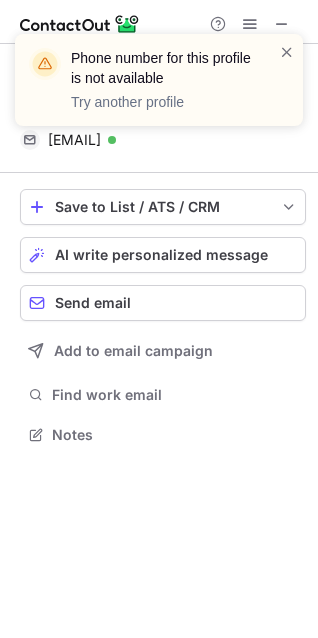 scroll, scrollTop: 421, scrollLeft: 318, axis: both 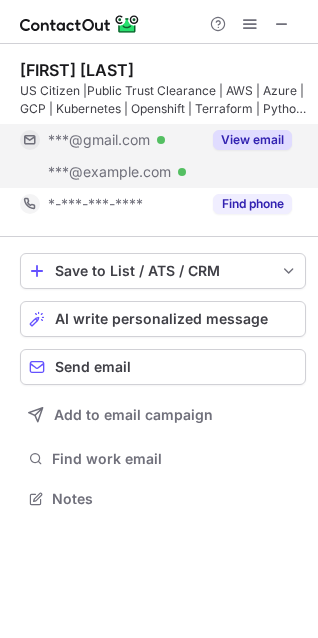 click on "View email" at bounding box center (252, 140) 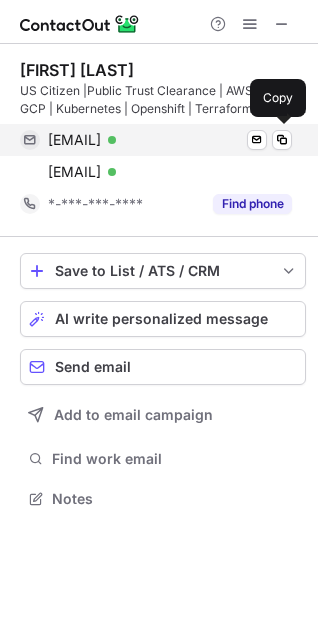 click on "bhanukota2078@gmail.com" at bounding box center (74, 140) 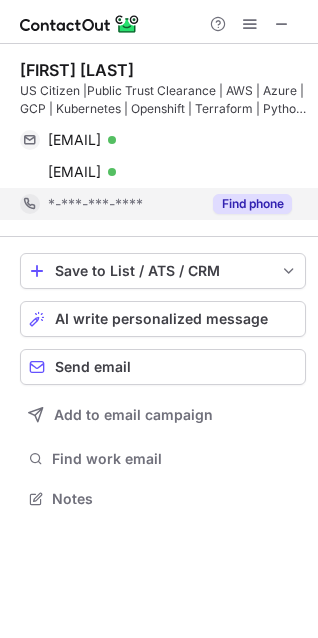 click on "Find phone" at bounding box center [252, 204] 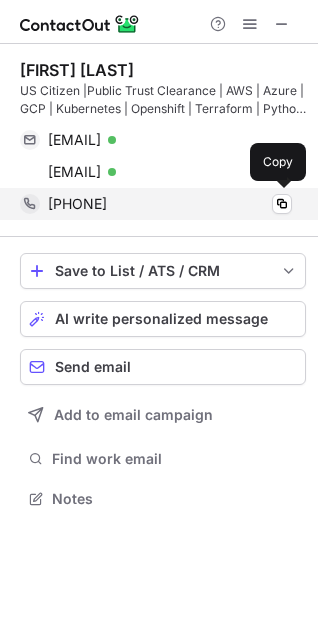click on "+19408433132" at bounding box center (77, 204) 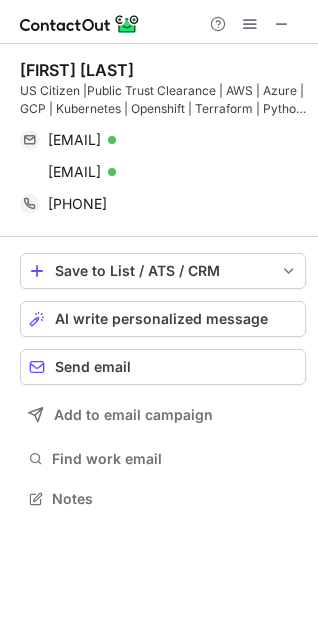 scroll, scrollTop: 485, scrollLeft: 318, axis: both 